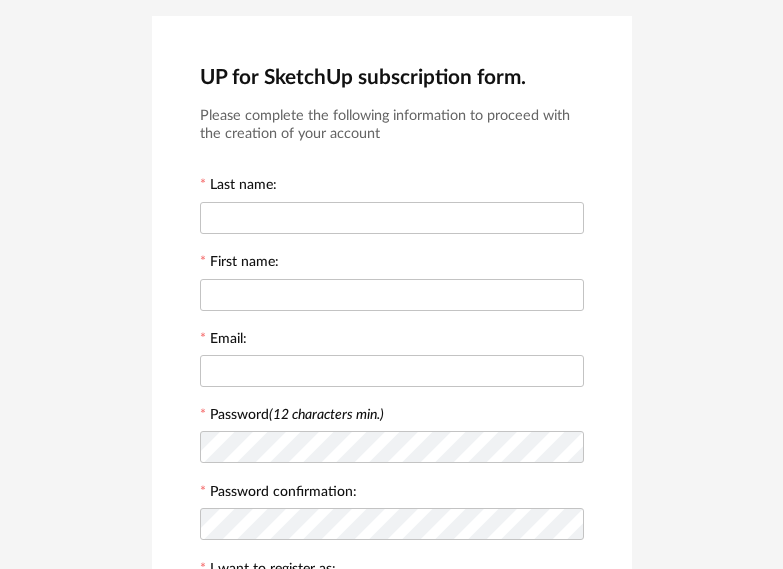 scroll, scrollTop: 33, scrollLeft: 0, axis: vertical 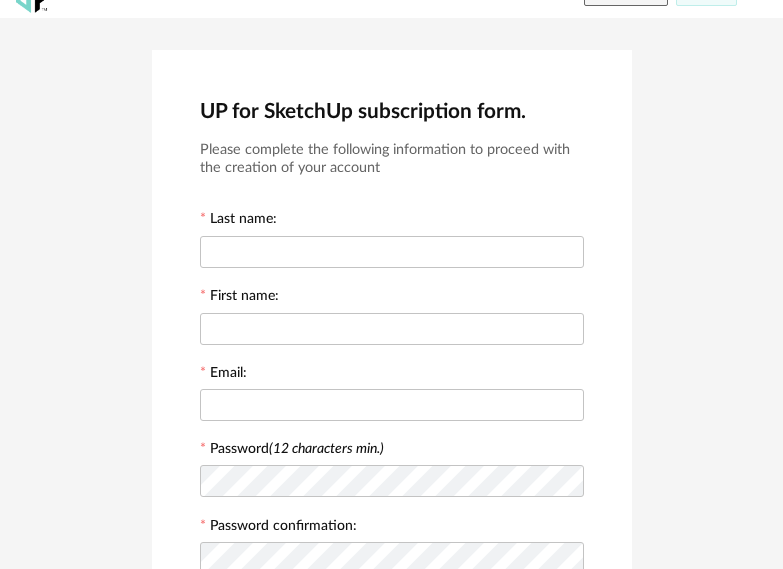 click on "Please complete the following information to proceed with the creation of your account Last name: First name: Email: Password (12 characters min.) Password confirmation: I want to register as: Company Student *I acknowledge having taken knowledge and accepted without reservation the terms of the General Conditions of Sale Subscription as well as the Subscription Privacy Policy attached thereto. Continue" at bounding box center (392, 493) 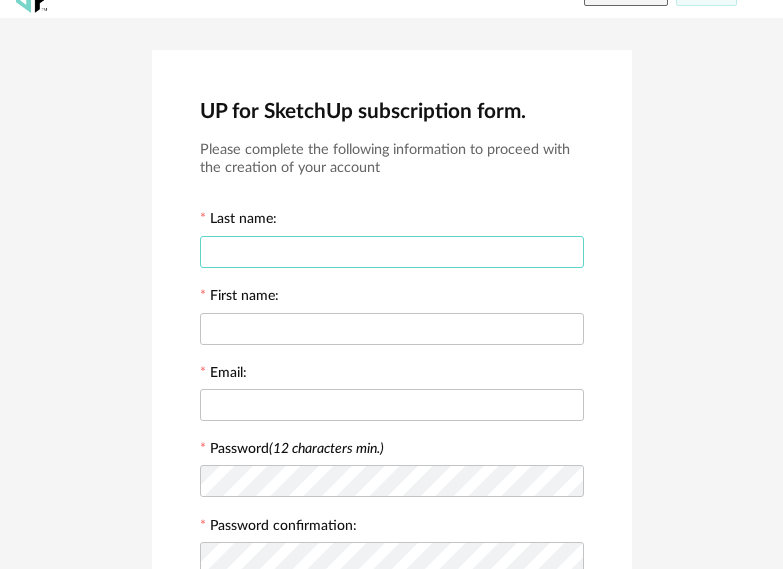 click at bounding box center (392, 252) 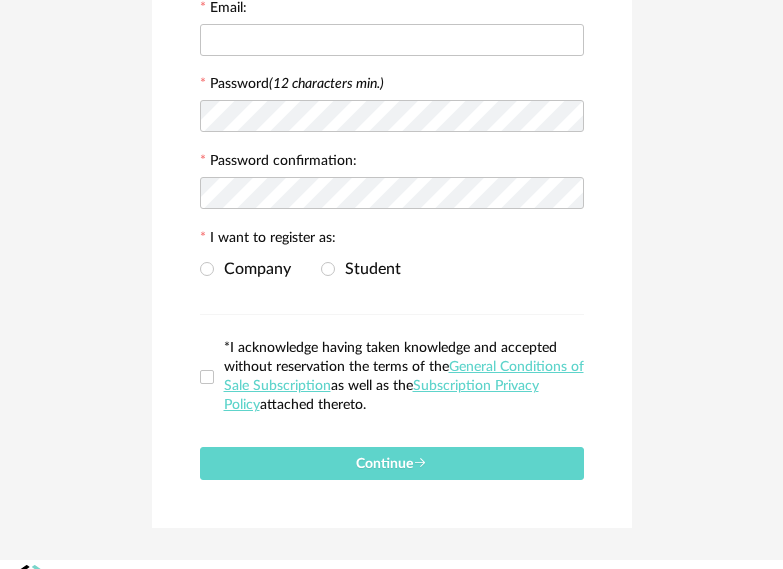 scroll, scrollTop: 433, scrollLeft: 0, axis: vertical 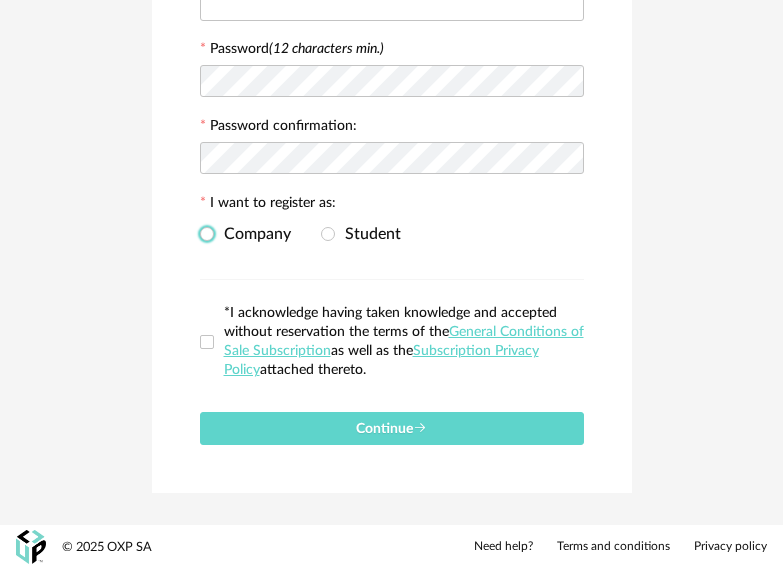 click on "Company" at bounding box center (252, 234) 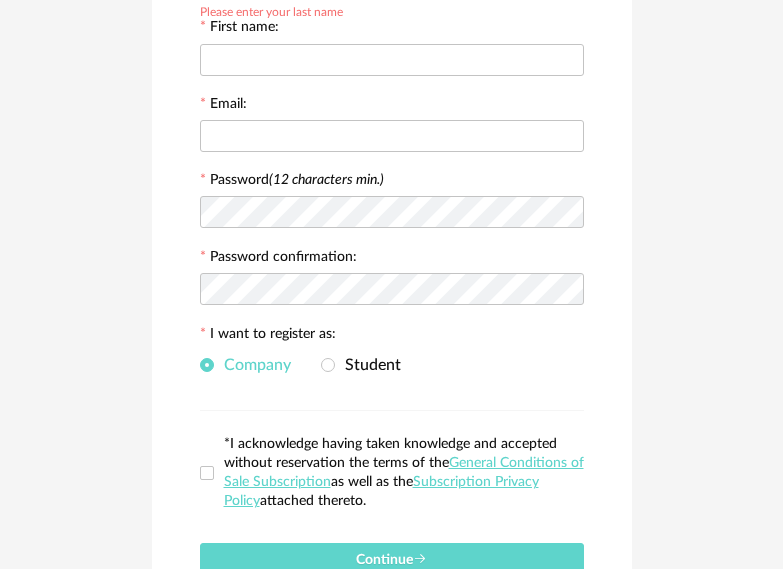 scroll, scrollTop: 133, scrollLeft: 0, axis: vertical 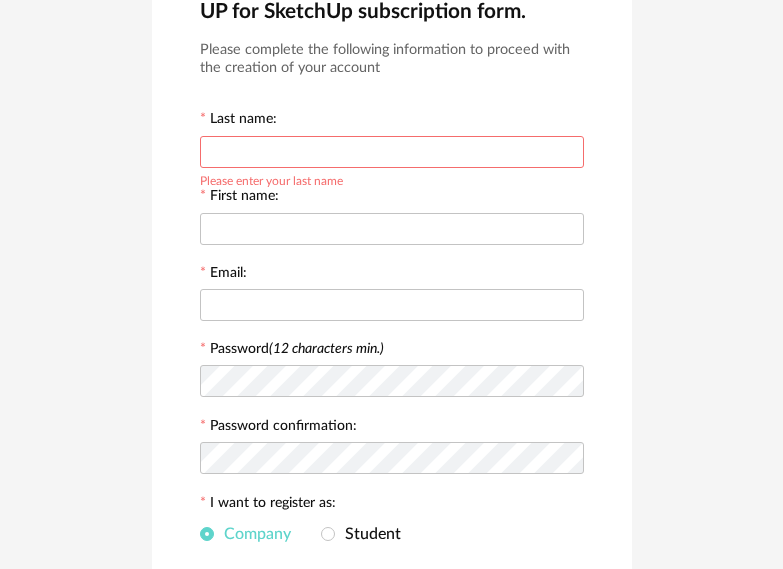 click at bounding box center (392, 152) 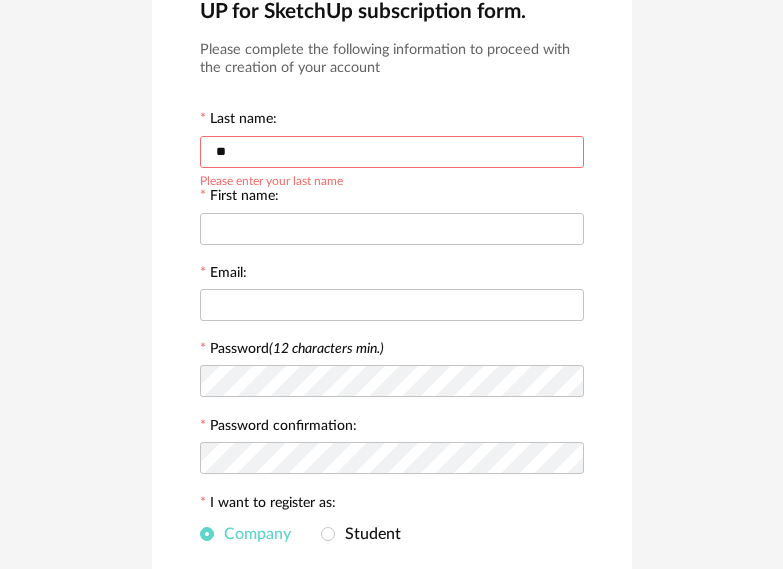 type on "*" 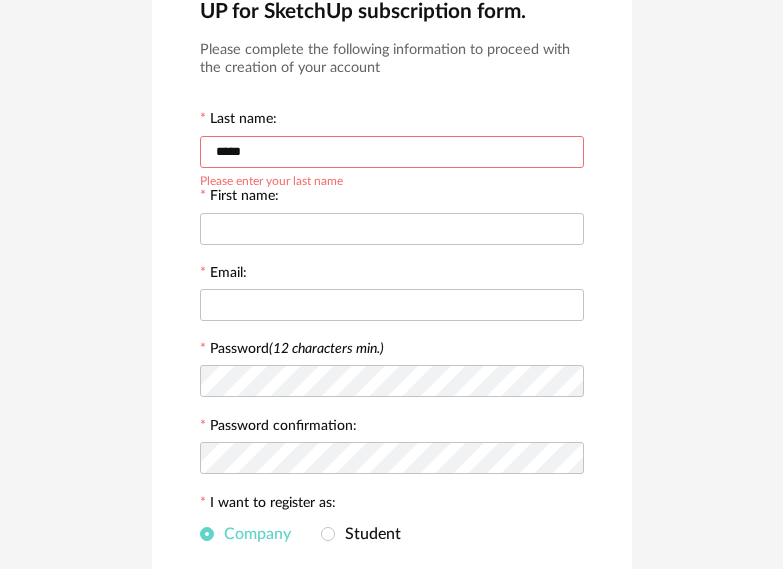 type on "*****" 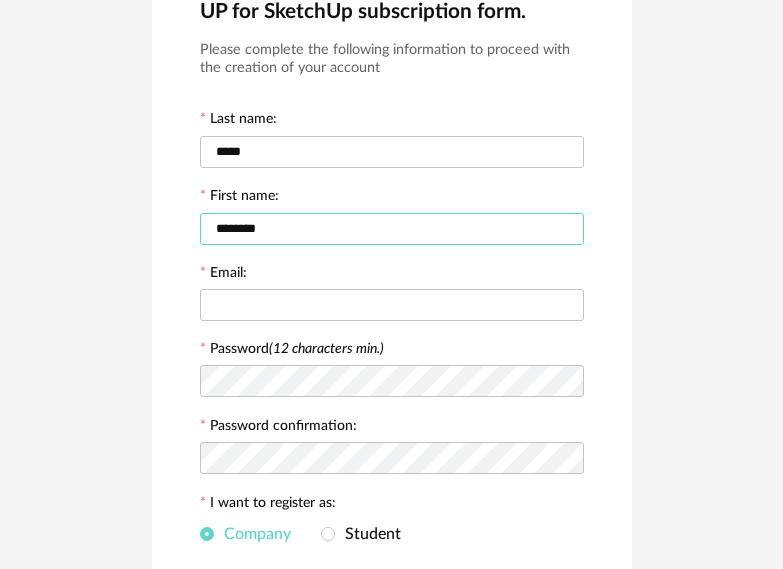 type on "********" 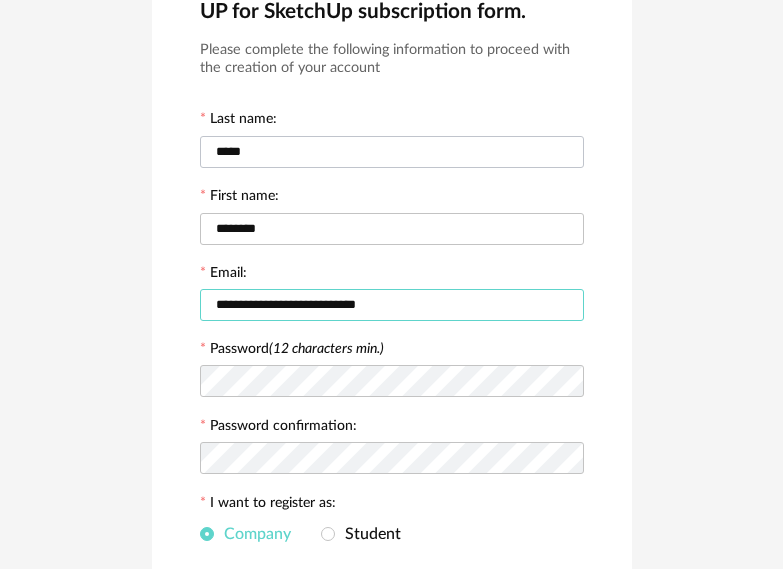type on "**********" 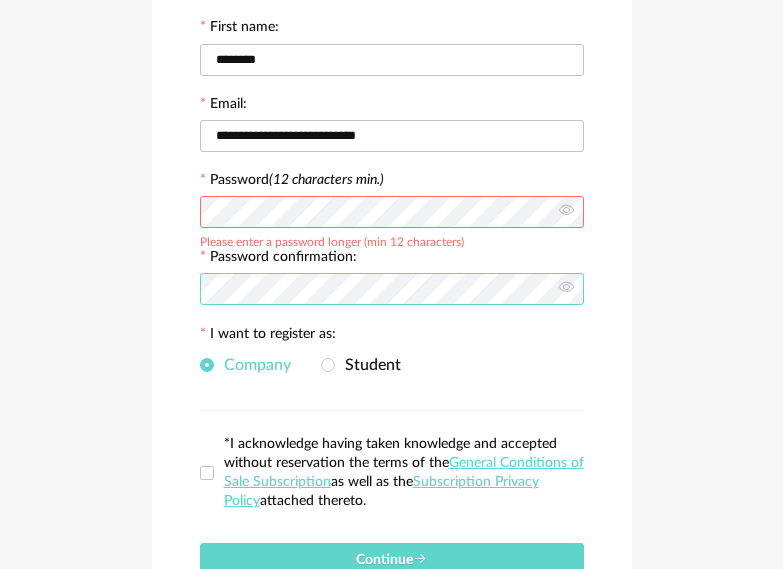 scroll, scrollTop: 333, scrollLeft: 0, axis: vertical 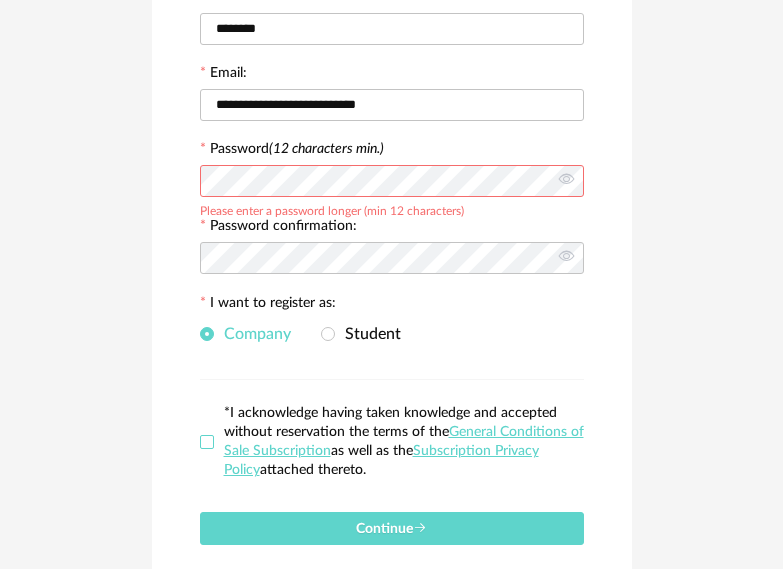 click at bounding box center [207, 442] 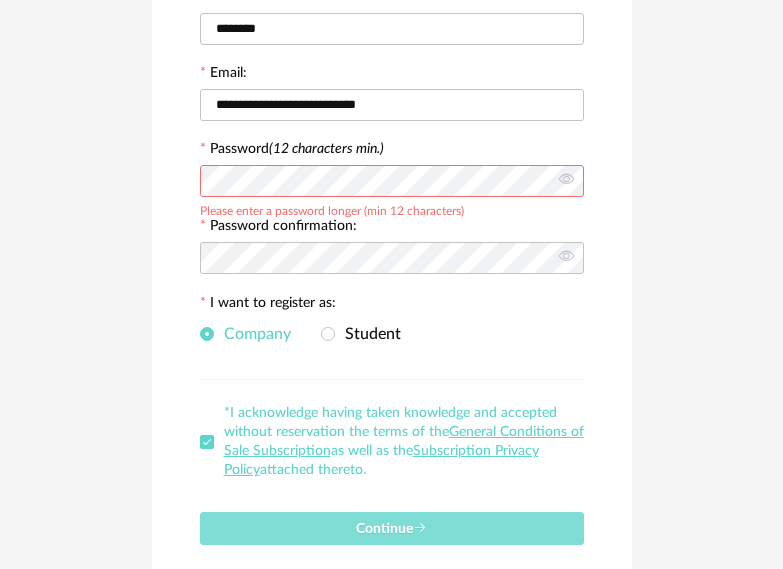 click at bounding box center [420, 528] 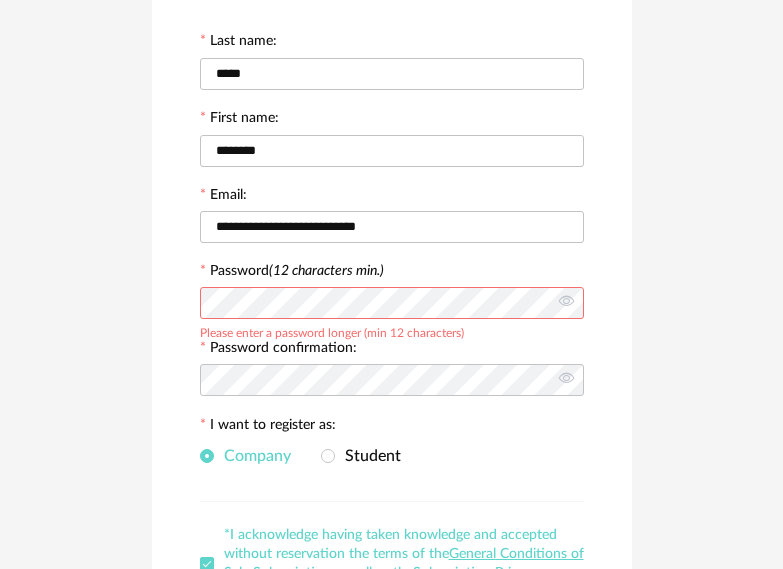 scroll, scrollTop: 185, scrollLeft: 0, axis: vertical 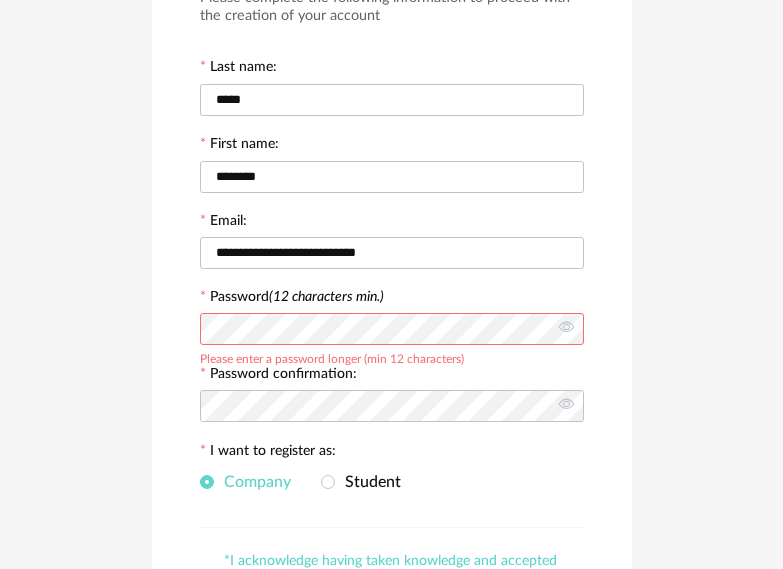 click on "UP for SketchUp subscription form. Please complete the following information to proceed with the creation of your account Last name: [LAST] First name: [FIRST] Email: [EMAIL] Password (12 characters min.) Please enter a password longer (min 12 characters) Password confirmation: I want to register as: Company Student *I acknowledge having taken knowledge and accepted without reservation the terms of the General Conditions of Sale Subscription as well as the Subscription Privacy Policy attached thereto. Please check the fields above because there are errors Continue" at bounding box center (391, 345) 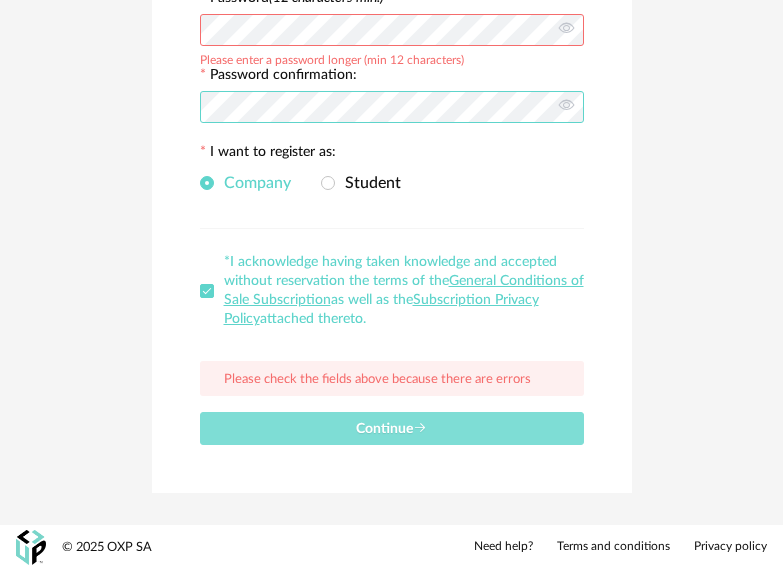 scroll, scrollTop: 485, scrollLeft: 0, axis: vertical 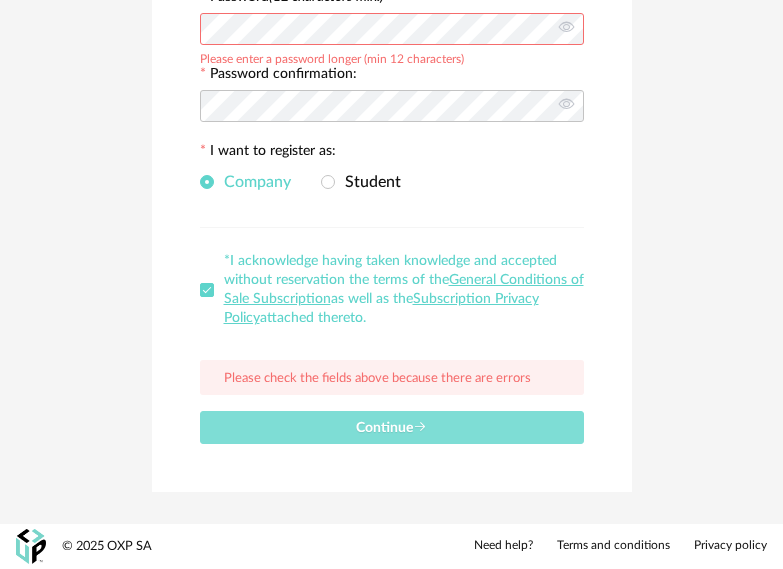 click on "Continue" at bounding box center [391, 428] 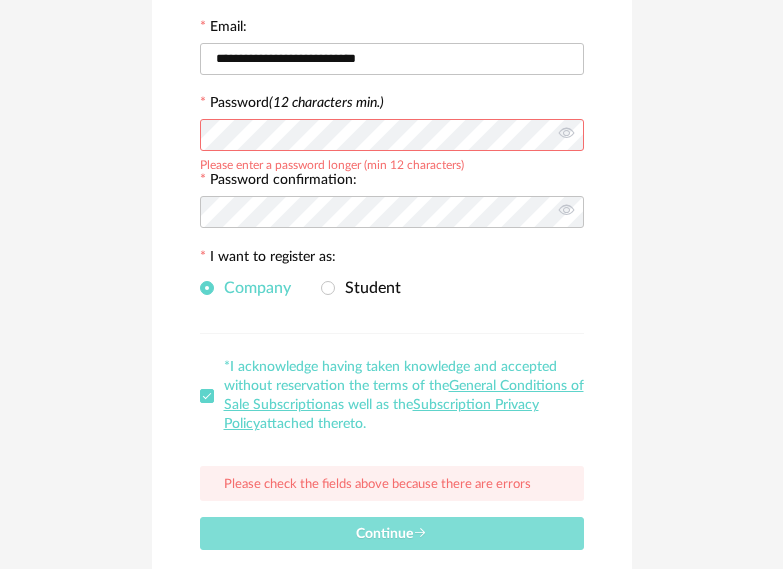 scroll, scrollTop: 185, scrollLeft: 0, axis: vertical 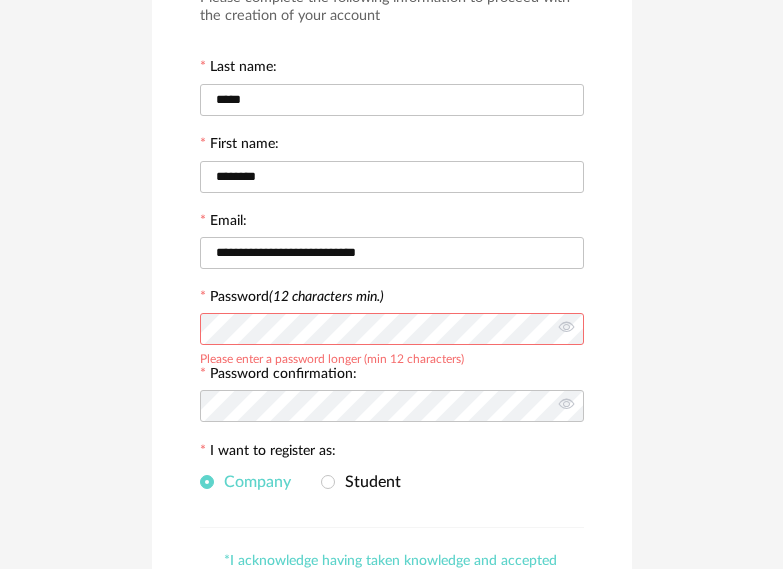 click on "UP for SketchUp subscription form. Please complete the following information to proceed with the creation of your account Last name: [LAST] First name: [FIRST] Email: [EMAIL] Password (12 characters min.) Please enter a password longer (min 12 characters) Password confirmation: I want to register as: Company Student *I acknowledge having taken knowledge and accepted without reservation the terms of the General Conditions of Sale Subscription as well as the Subscription Privacy Policy attached thereto. Please check the fields above because there are errors Continue" at bounding box center (391, 345) 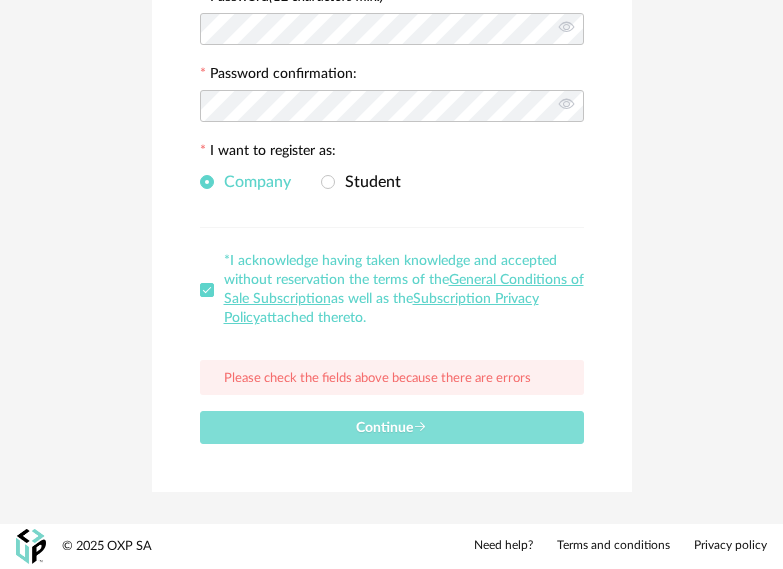 click on "Continue" at bounding box center [391, 428] 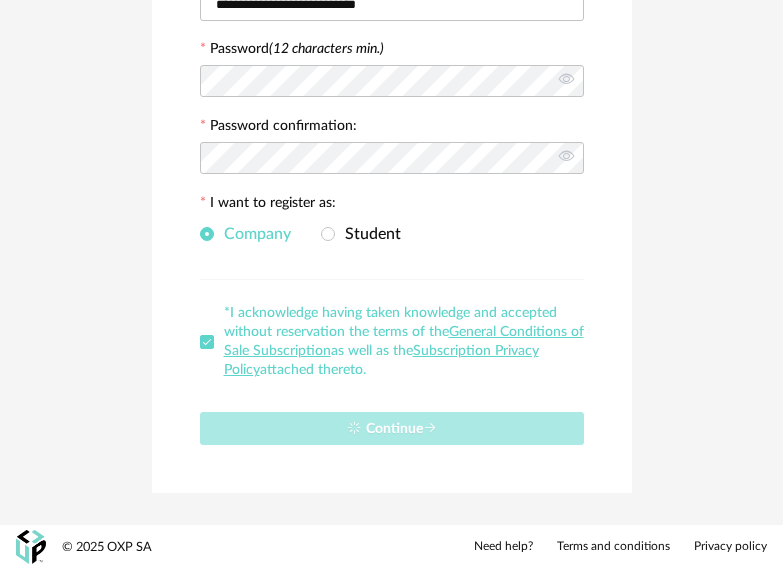 scroll, scrollTop: 433, scrollLeft: 0, axis: vertical 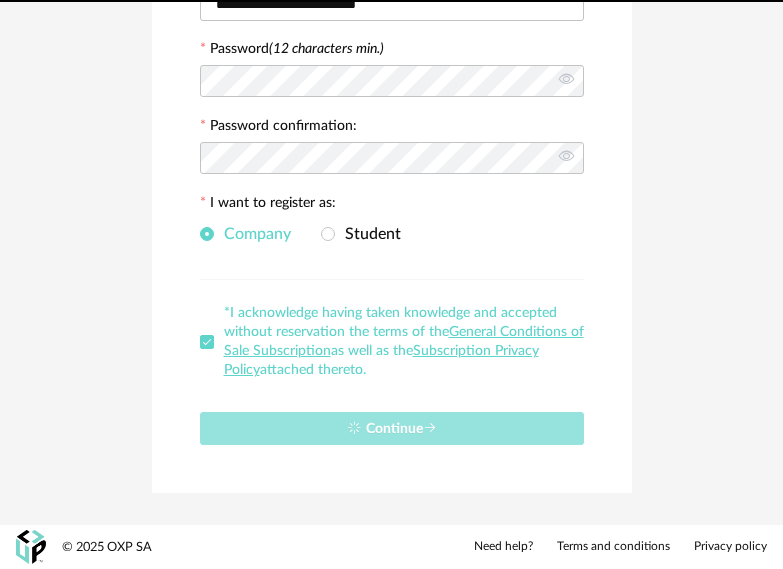 type 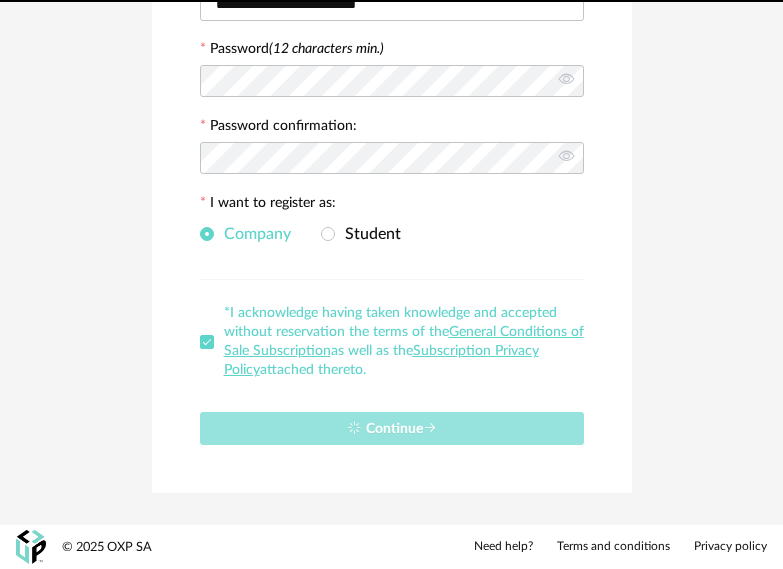 scroll, scrollTop: 0, scrollLeft: 0, axis: both 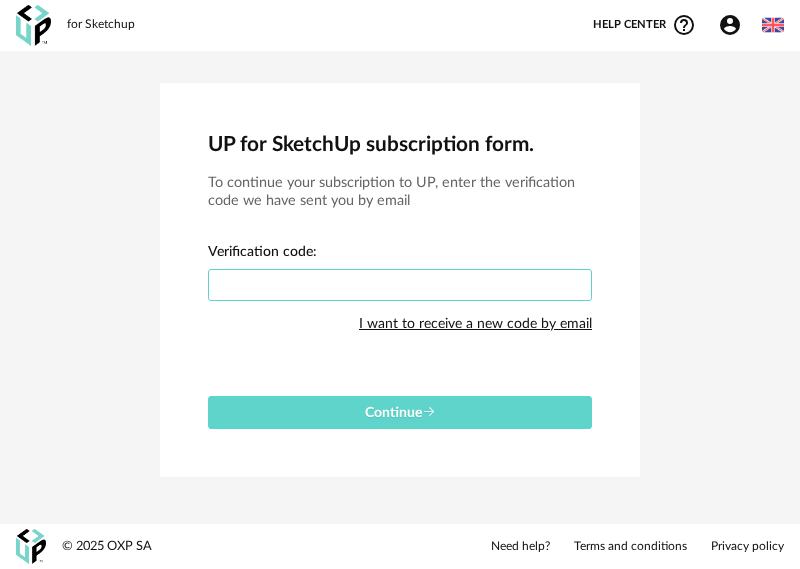 click at bounding box center [400, 285] 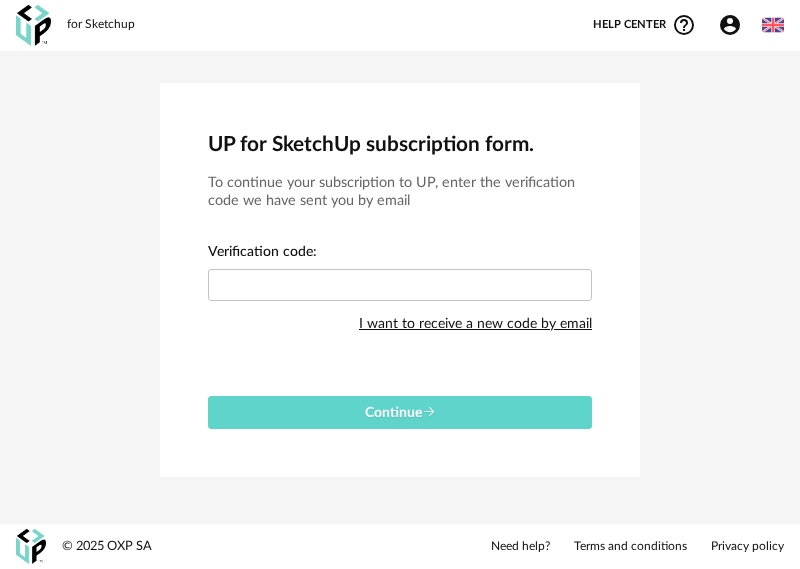 click on "I want to receive a new code by email" at bounding box center (475, 324) 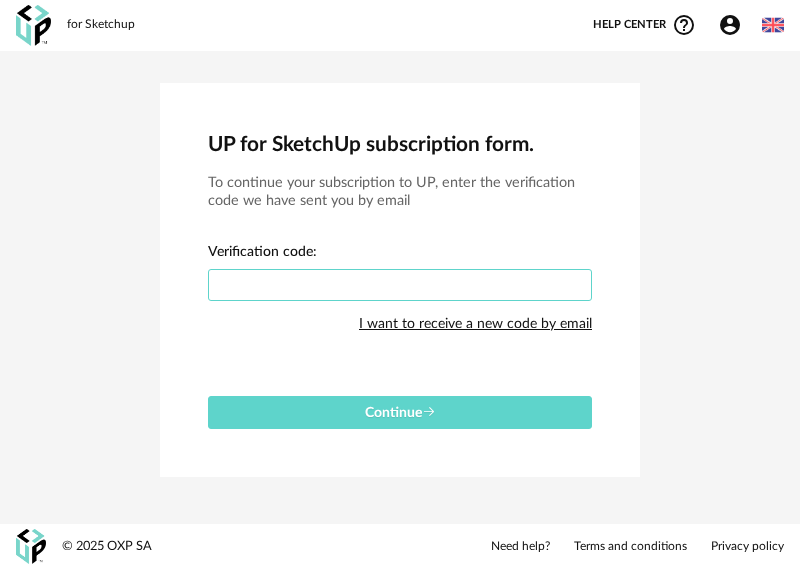 click at bounding box center (400, 285) 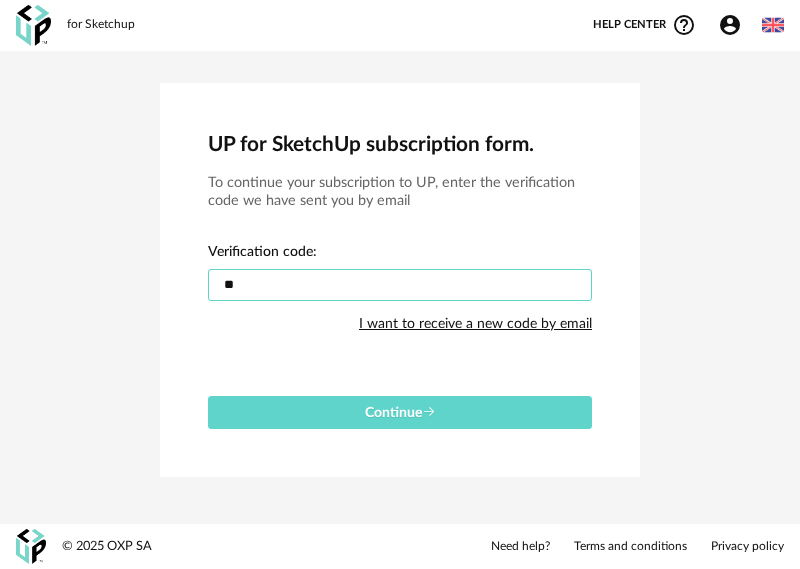 type on "*" 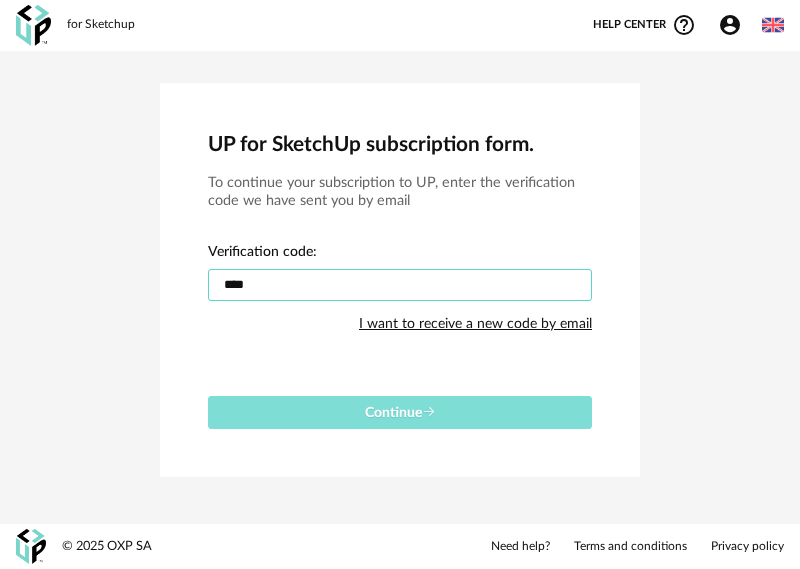type on "****" 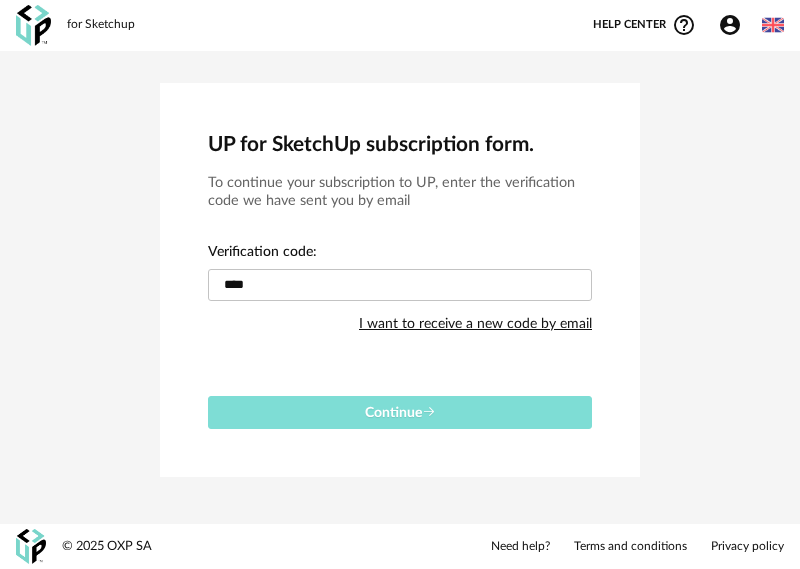 click on "Continue" at bounding box center [400, 412] 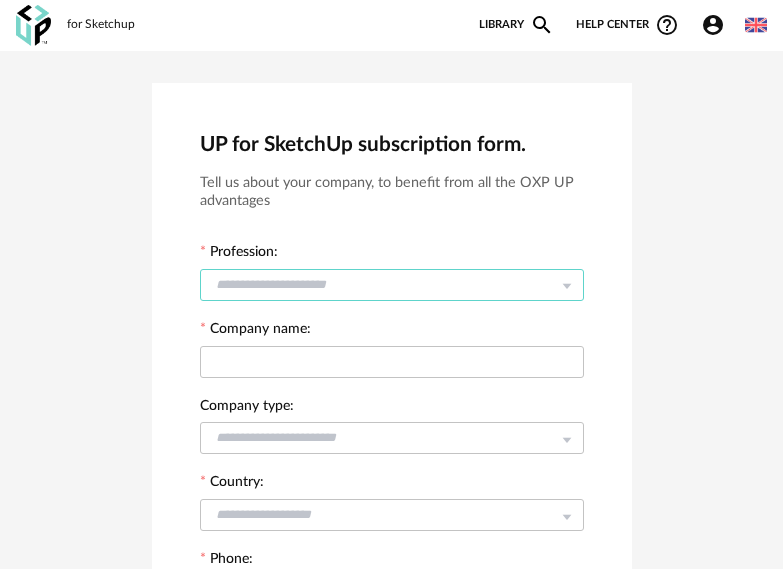 click at bounding box center [392, 285] 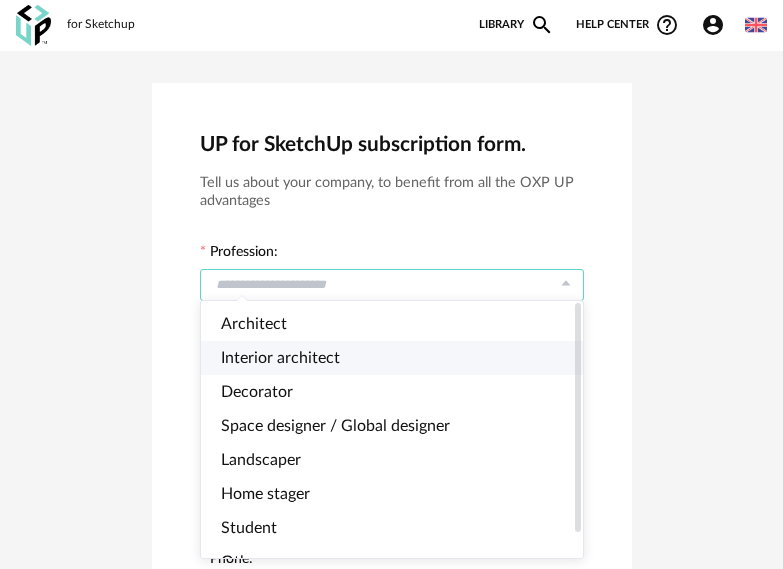 click on "Interior architect" at bounding box center [400, 358] 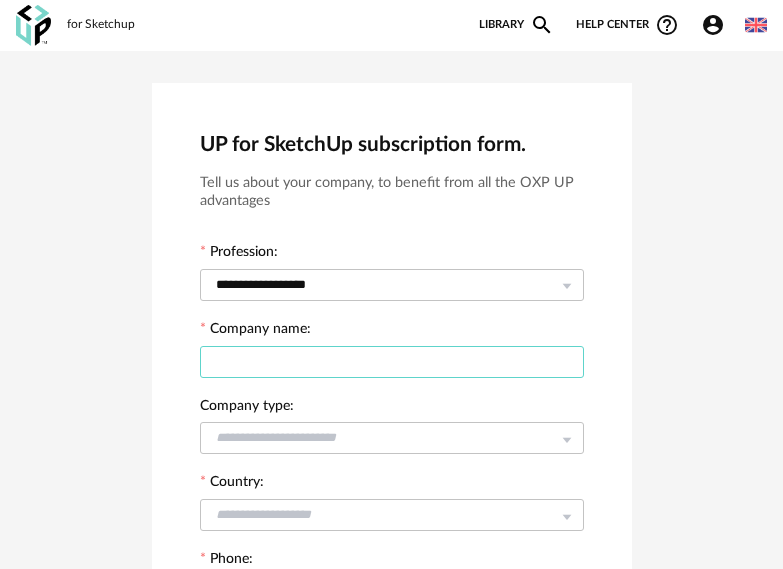 click at bounding box center (392, 362) 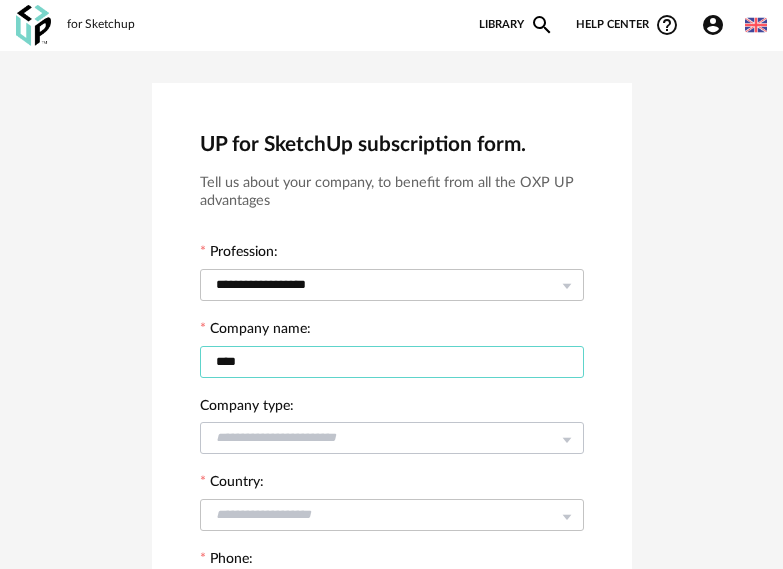type on "****" 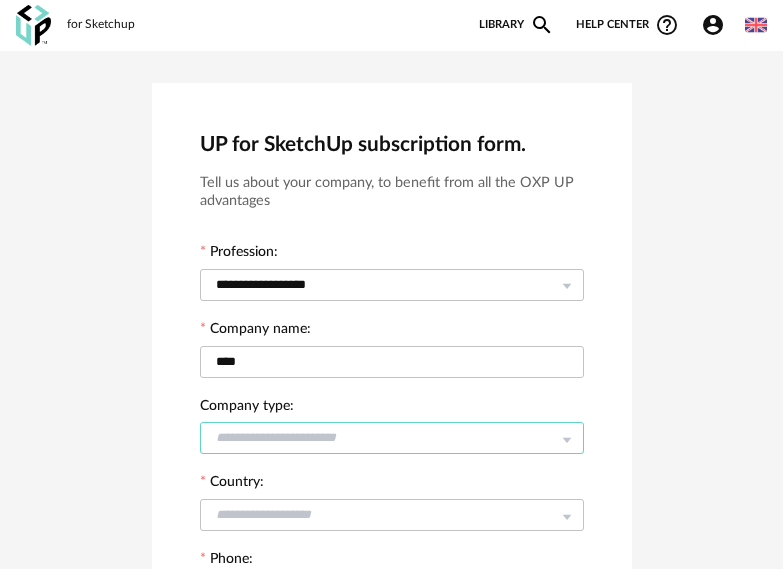 click at bounding box center (392, 438) 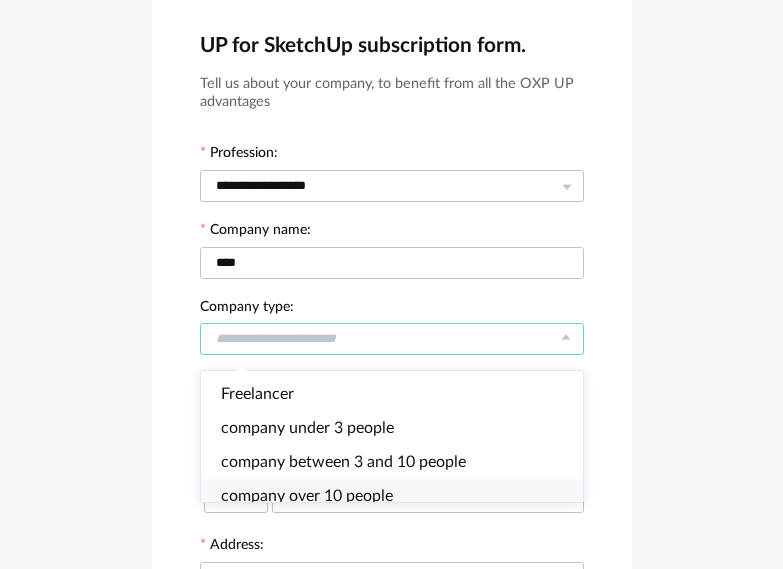 scroll, scrollTop: 100, scrollLeft: 0, axis: vertical 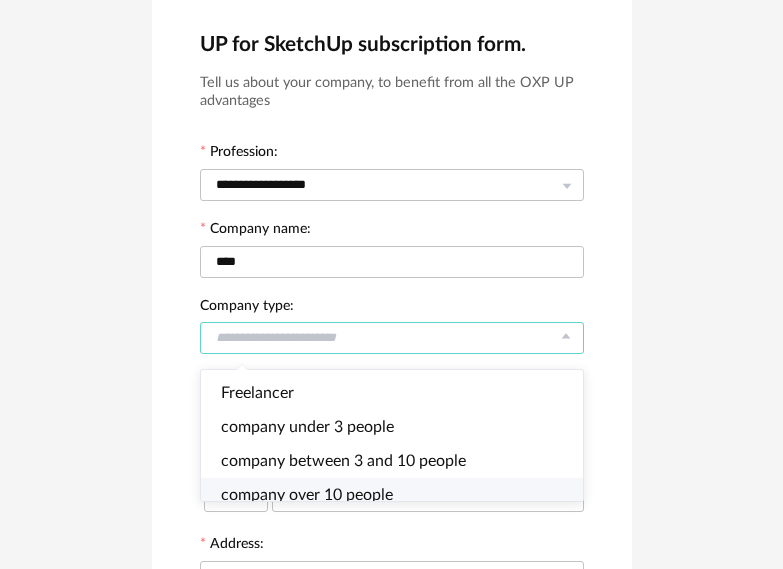 click at bounding box center [392, 338] 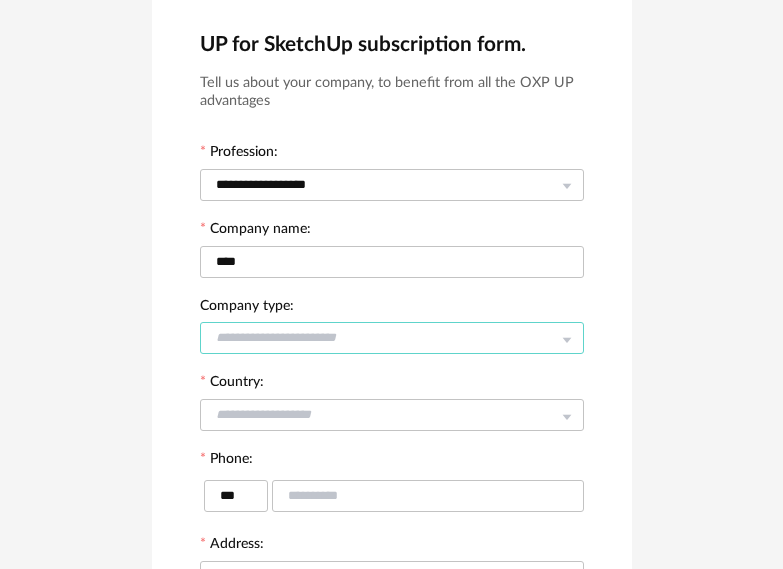 click at bounding box center [392, 338] 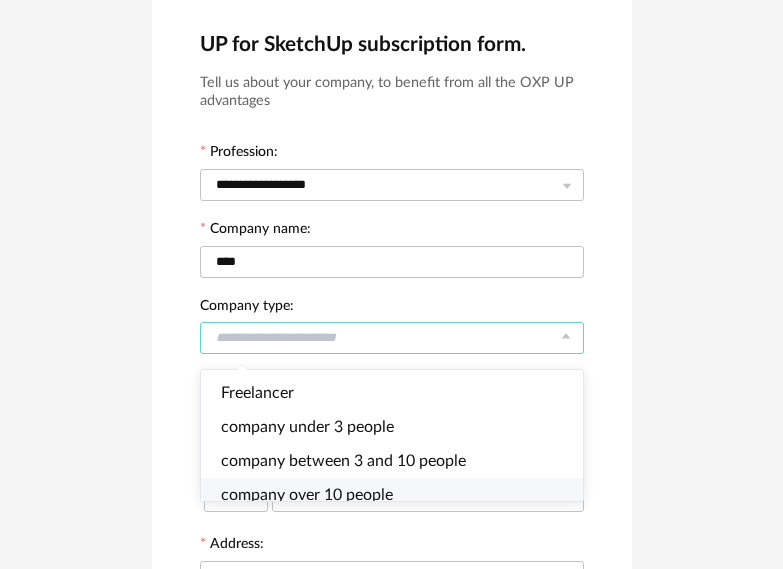 click on "company over 10 people" at bounding box center (400, 495) 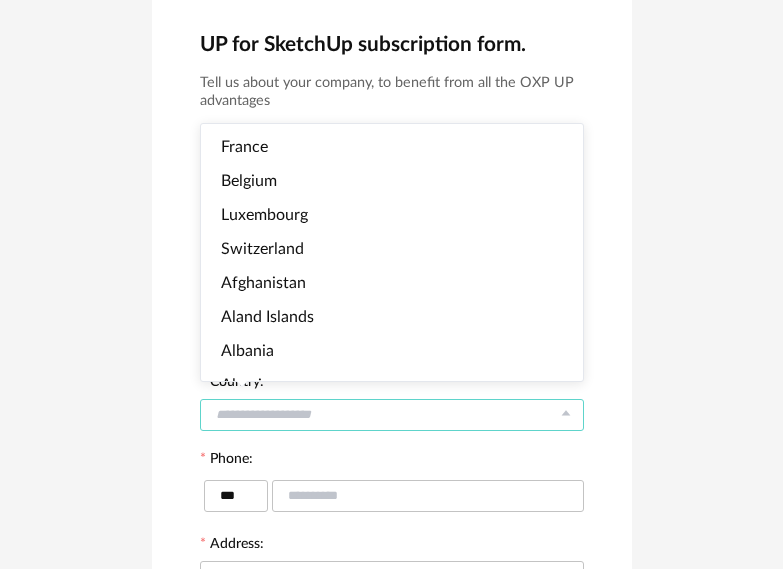 click at bounding box center [392, 415] 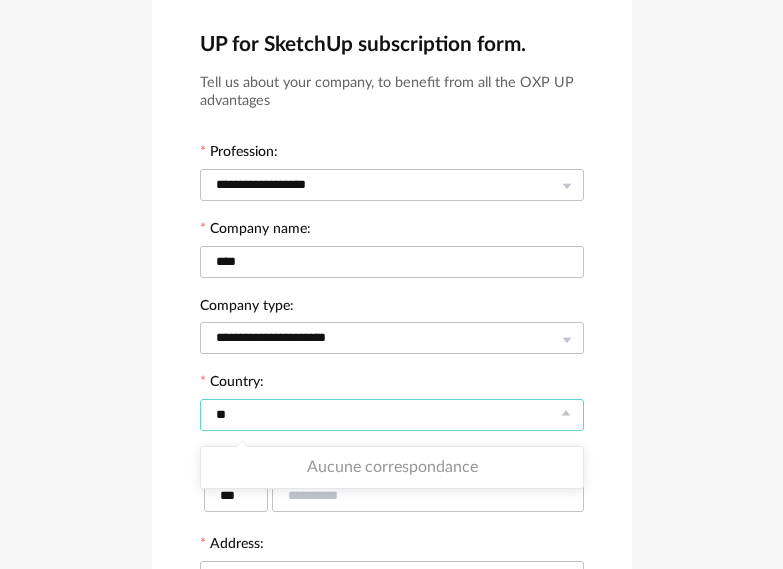 drag, startPoint x: 365, startPoint y: 413, endPoint x: 189, endPoint y: 414, distance: 176.00284 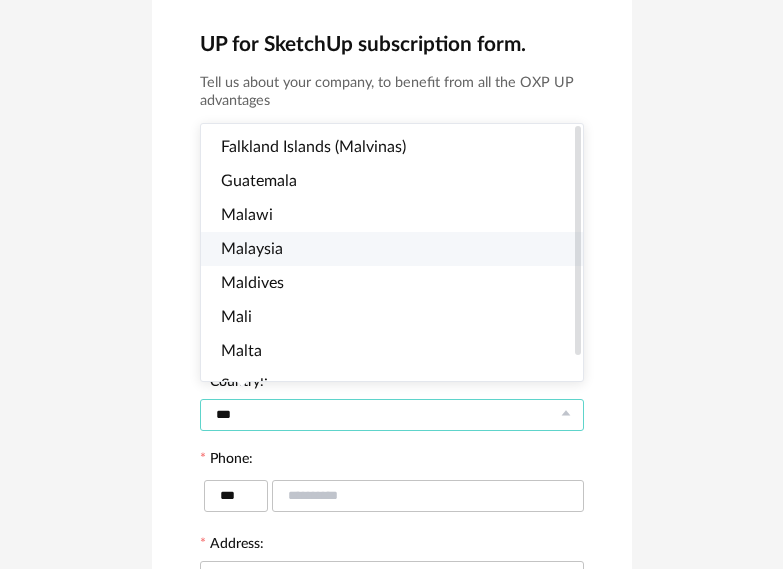 click on "Malaysia" at bounding box center [400, 249] 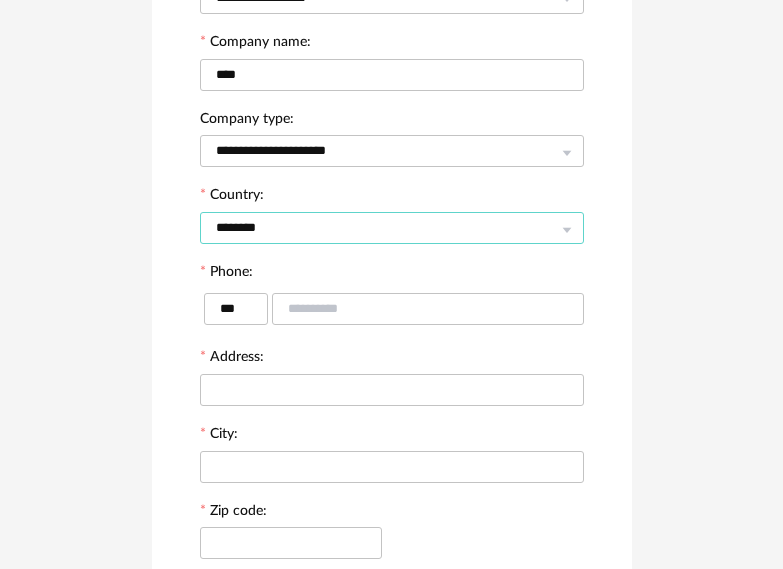 scroll, scrollTop: 300, scrollLeft: 0, axis: vertical 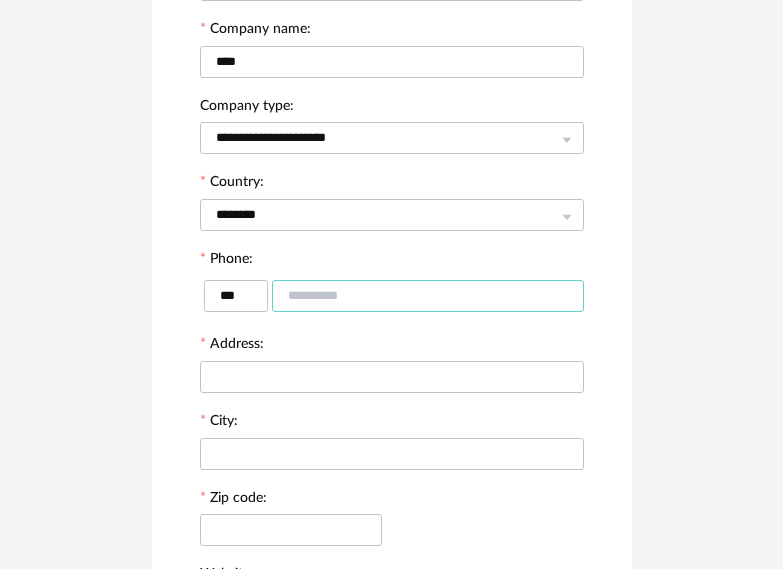 click at bounding box center (428, 296) 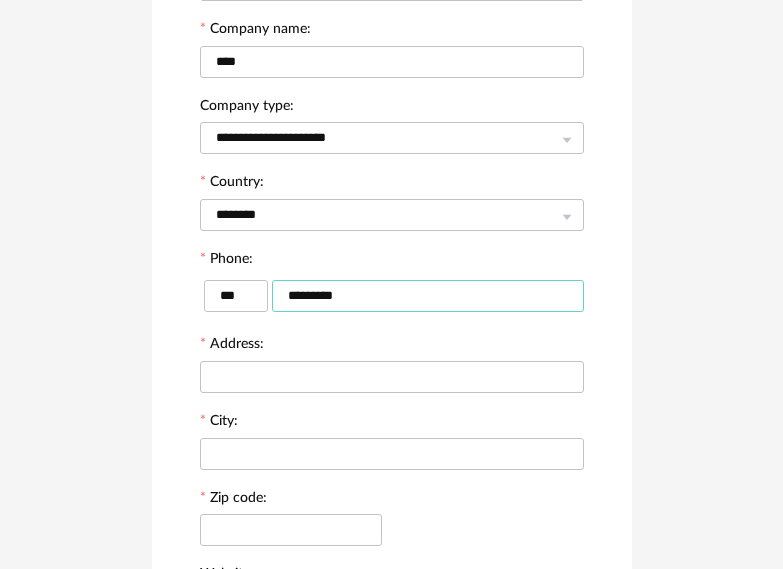 type on "*********" 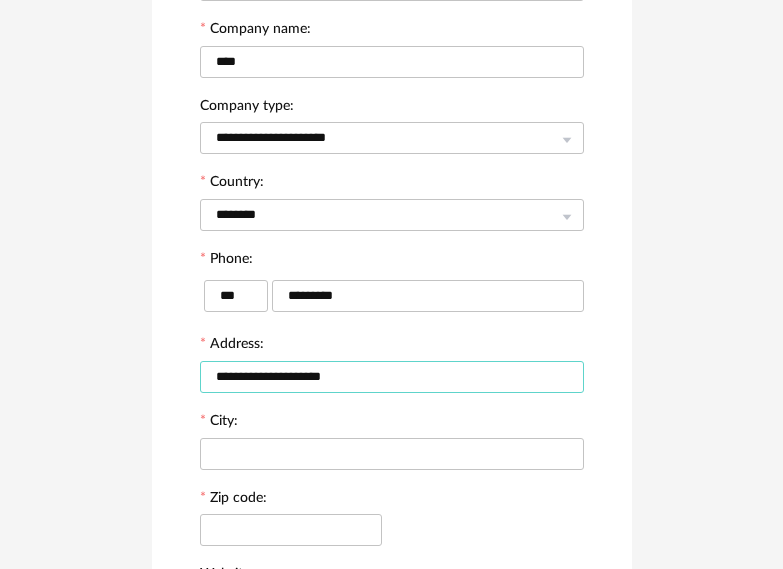 type on "**********" 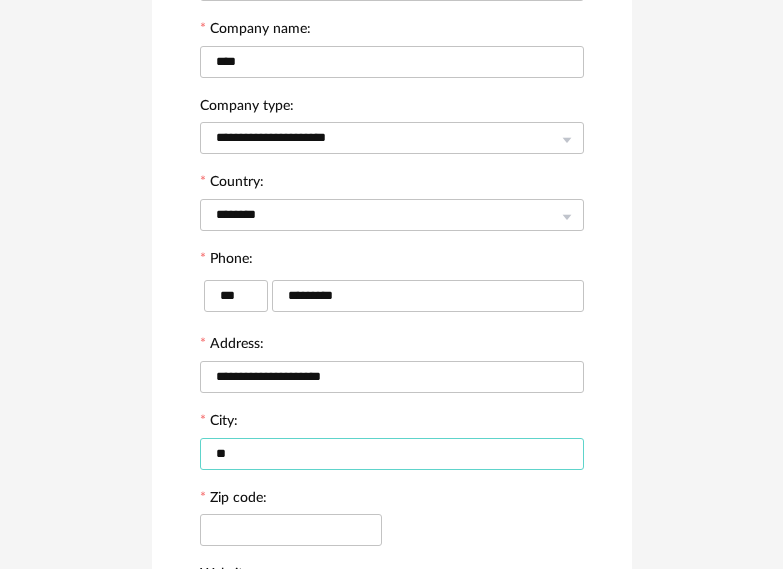 type on "*" 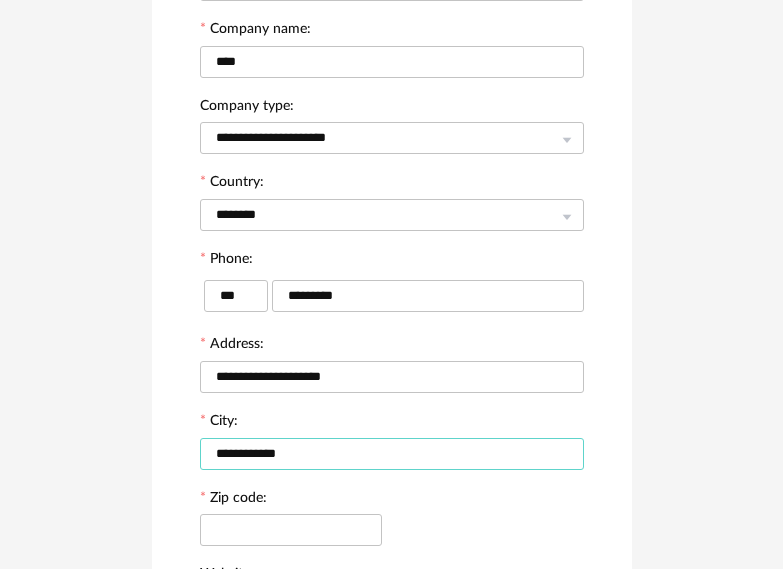 type on "**********" 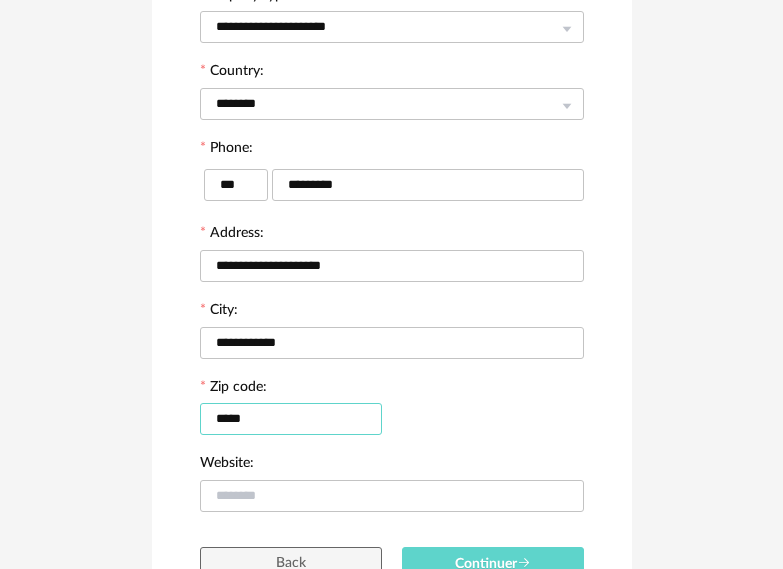 scroll, scrollTop: 500, scrollLeft: 0, axis: vertical 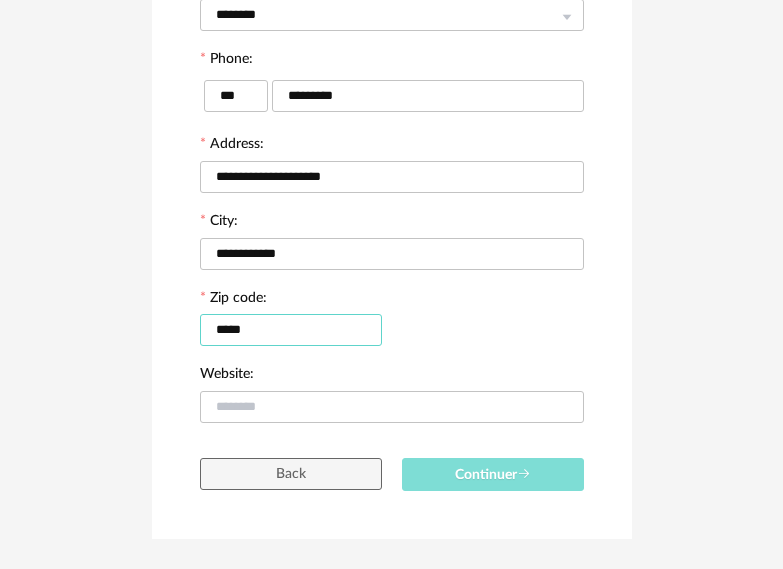 type on "*****" 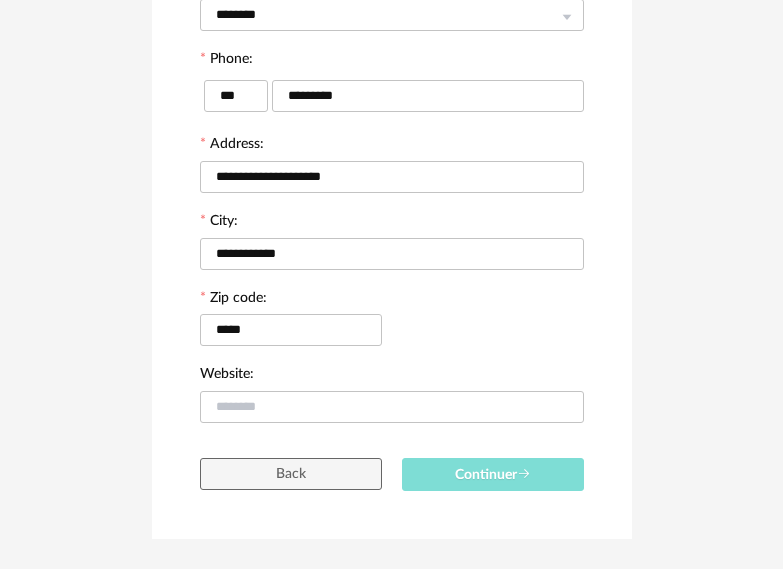 click on "Continuer" at bounding box center [493, 474] 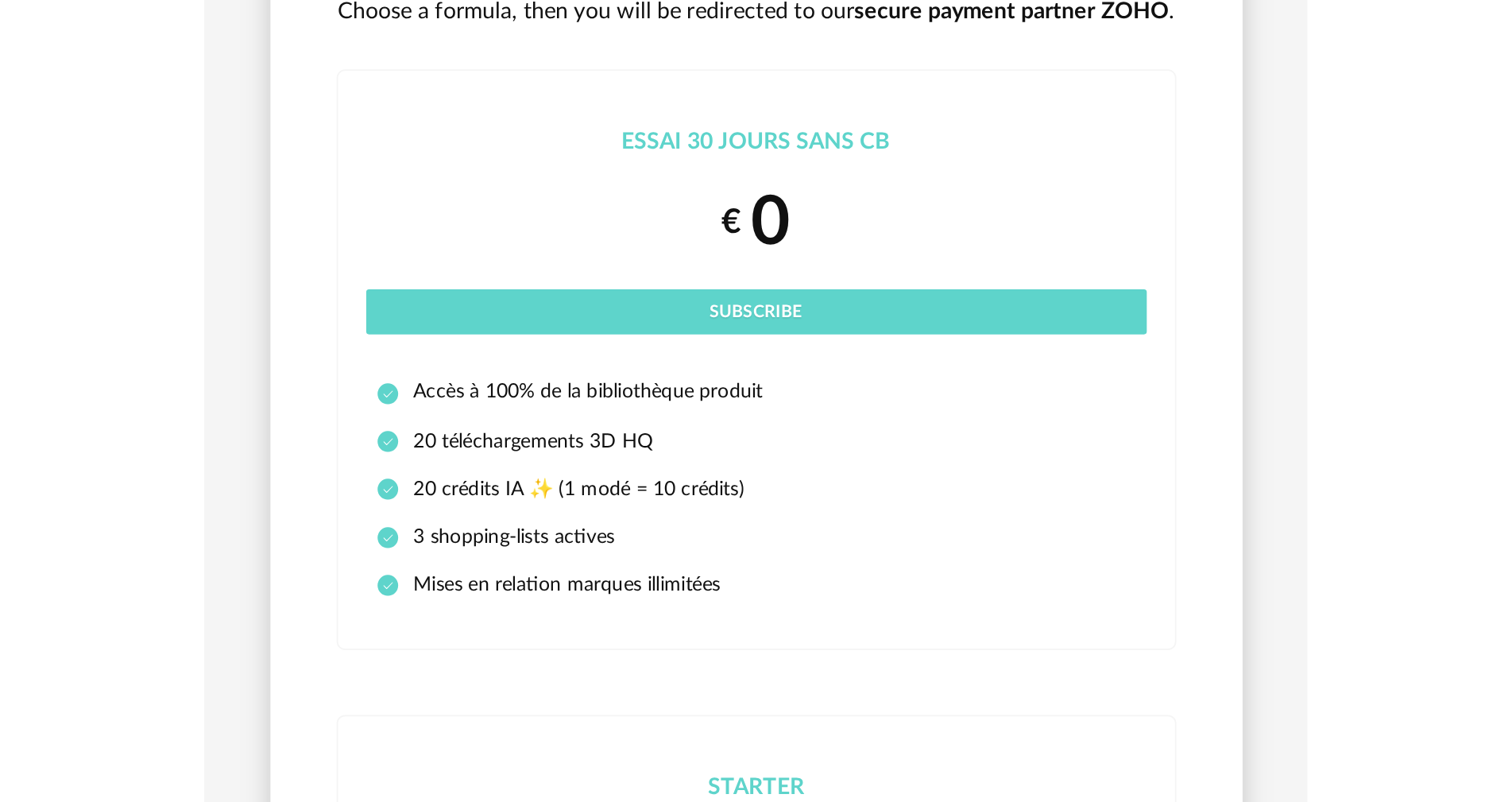 scroll, scrollTop: 0, scrollLeft: 0, axis: both 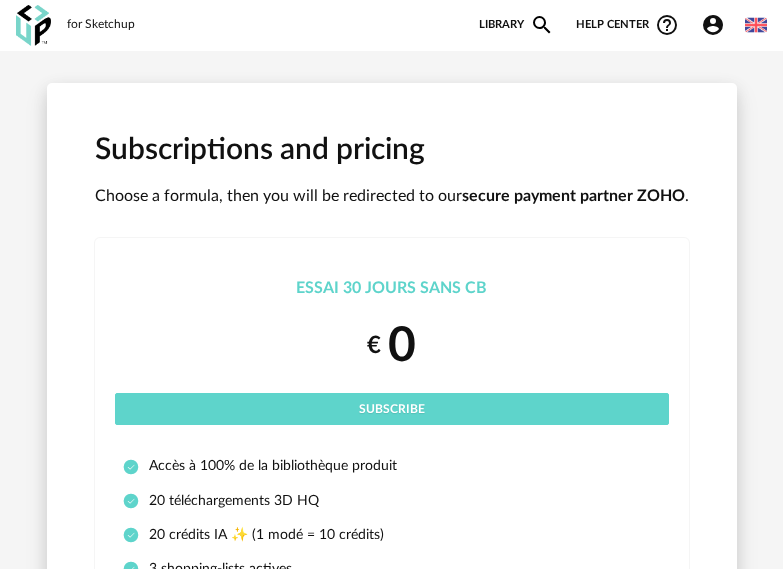 click at bounding box center [756, 25] 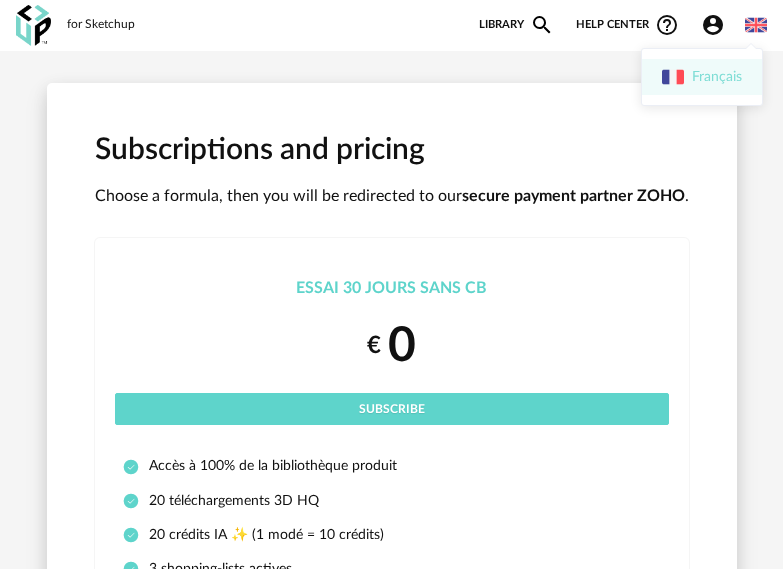 click on "Français" at bounding box center (702, 77) 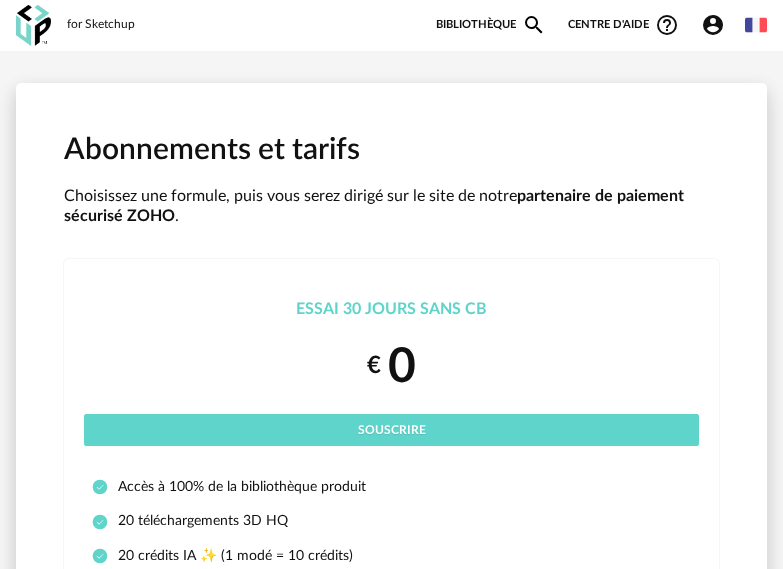 click at bounding box center (756, 25) 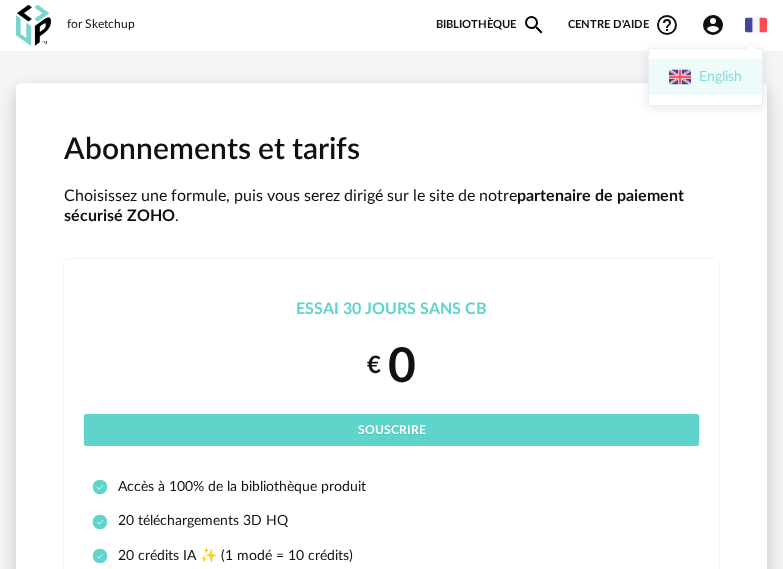 click on "English" at bounding box center (705, 77) 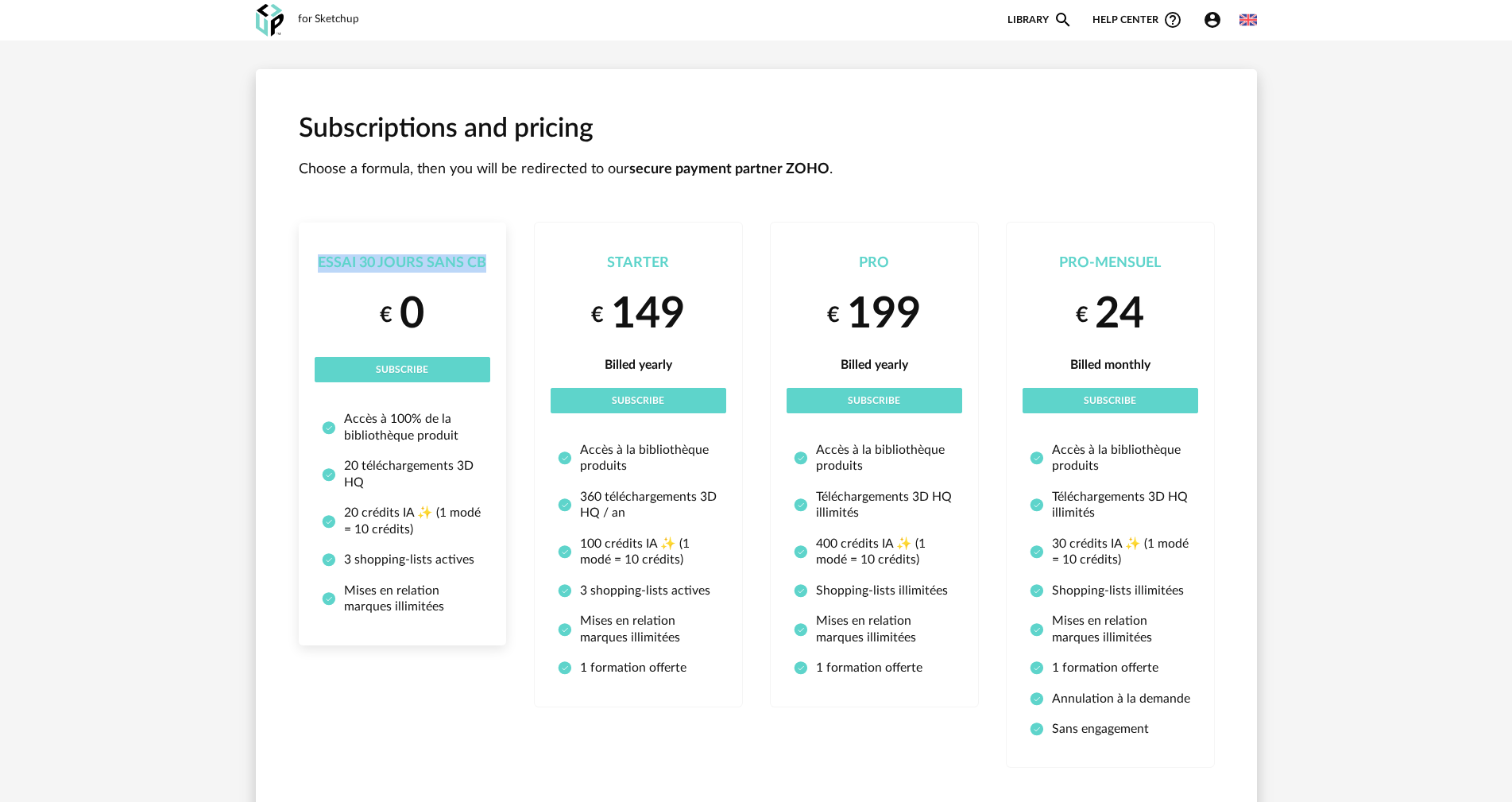 drag, startPoint x: 319, startPoint y: 262, endPoint x: 462, endPoint y: 260, distance: 143.014 